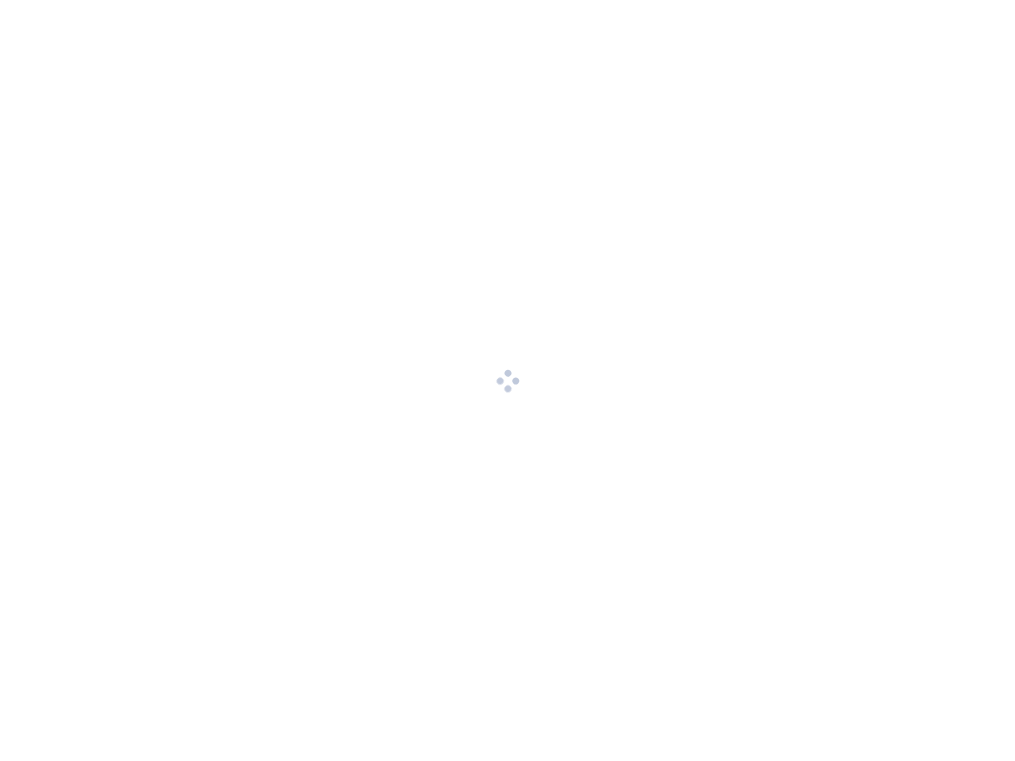 scroll, scrollTop: 0, scrollLeft: 0, axis: both 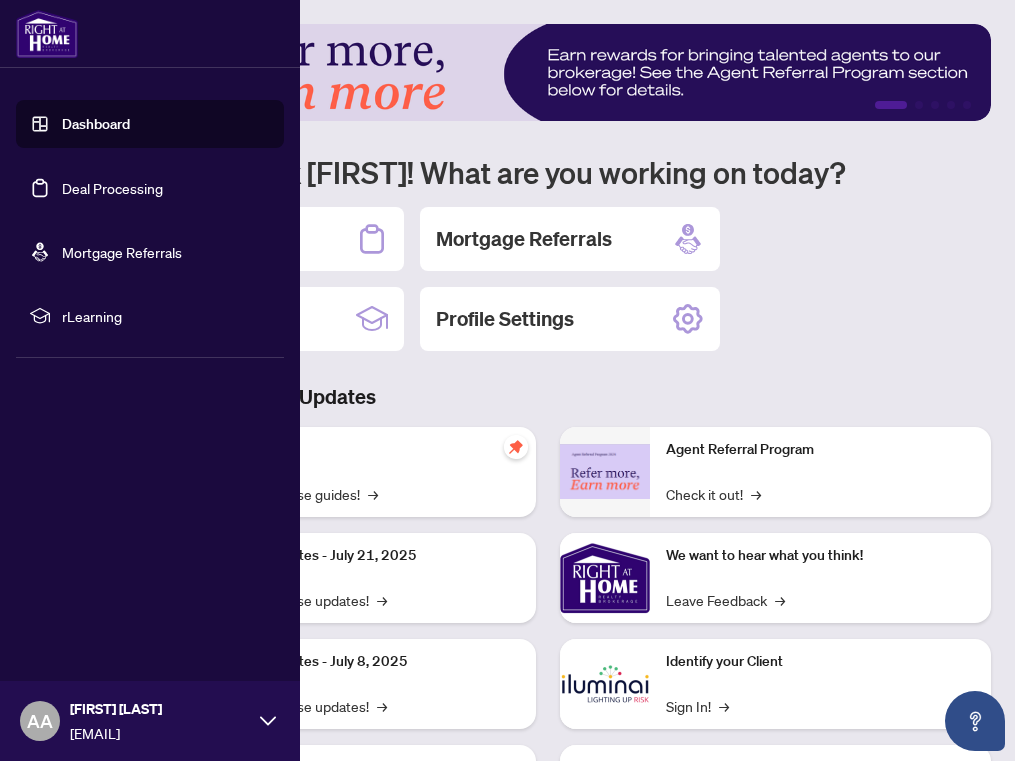 click on "Deal Processing" at bounding box center (112, 188) 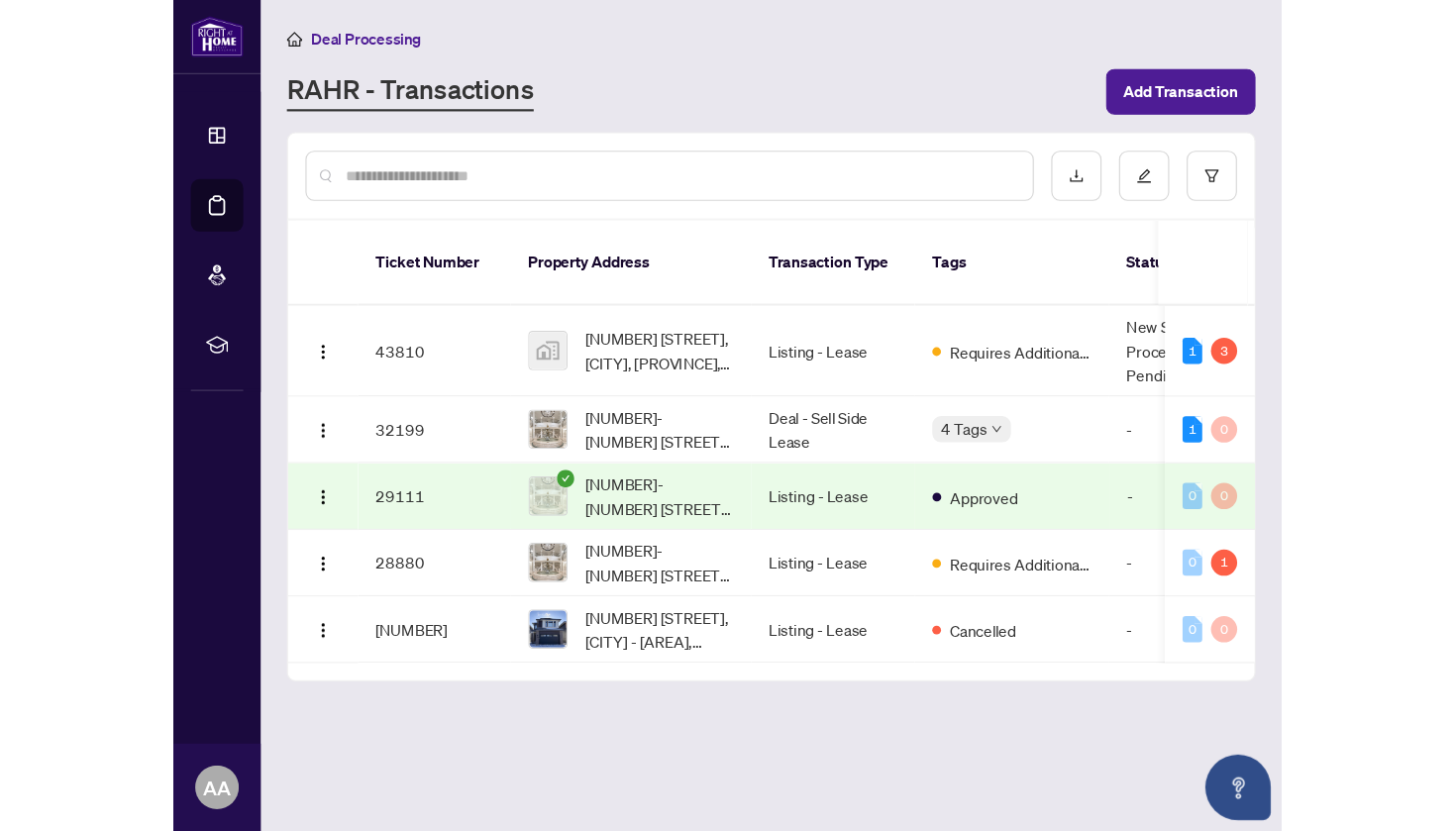 scroll, scrollTop: 0, scrollLeft: 0, axis: both 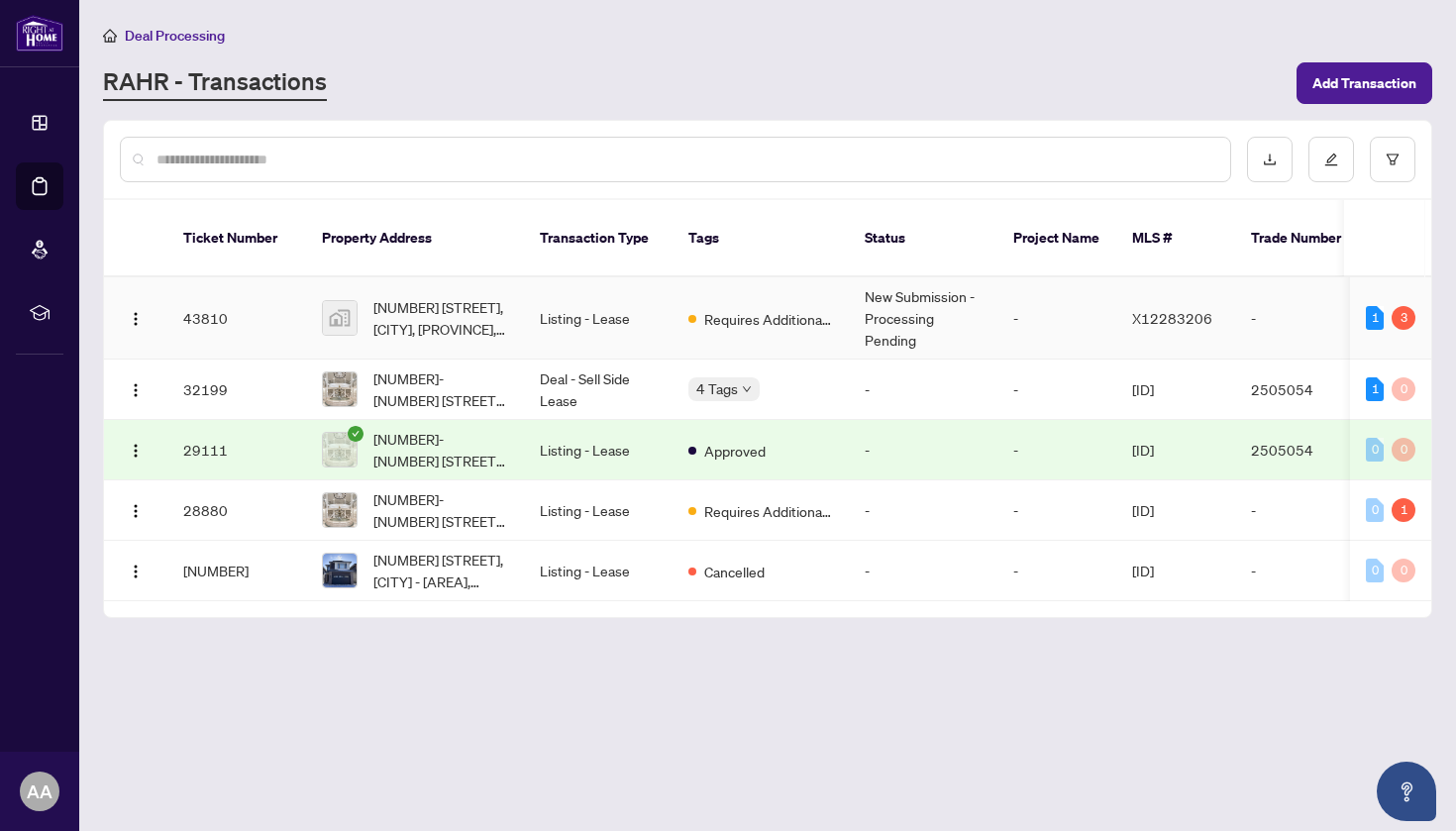 click on "New Submission - Processing Pending" at bounding box center (923, 318) 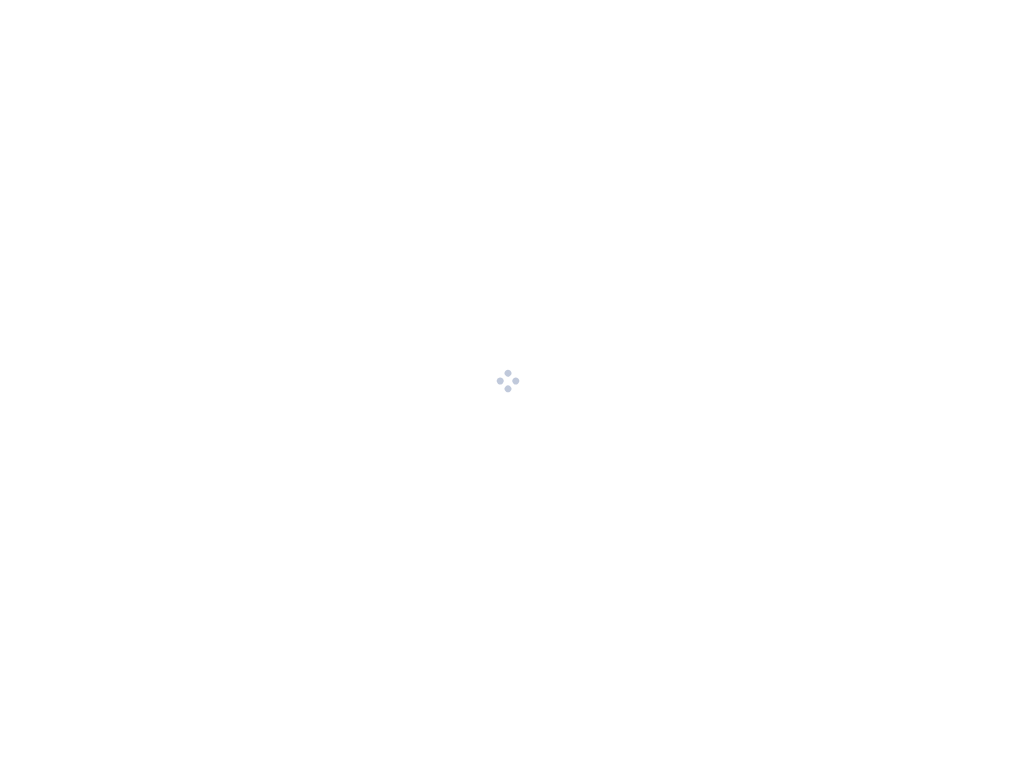 scroll, scrollTop: 0, scrollLeft: 0, axis: both 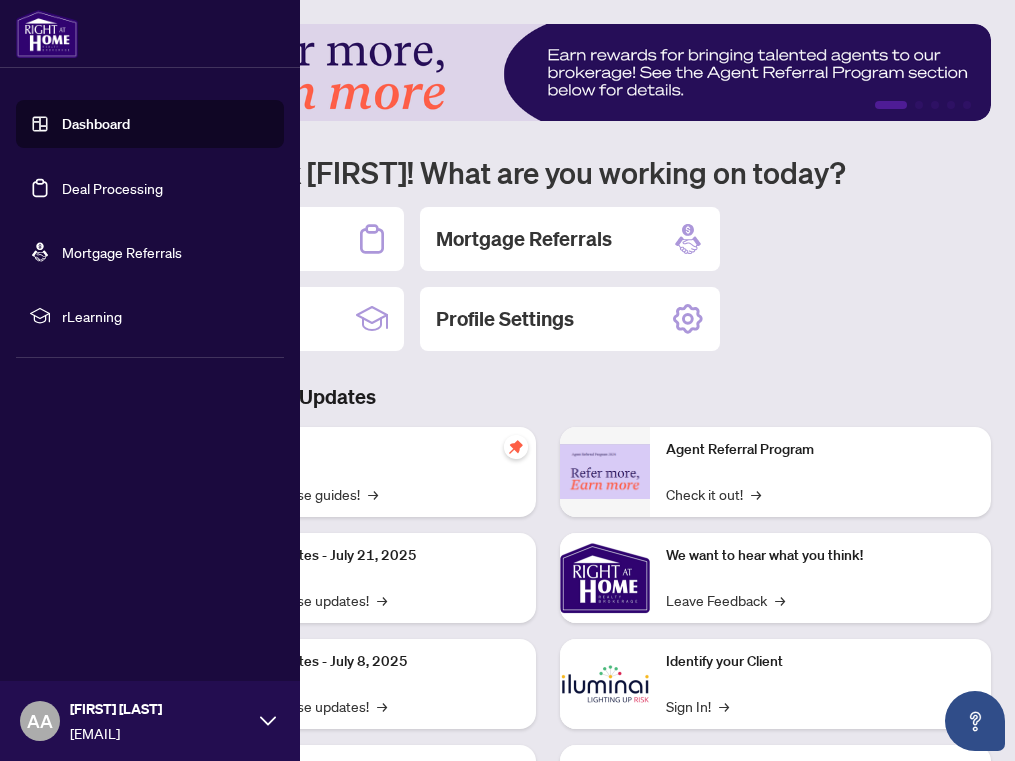 click on "Deal Processing" at bounding box center [112, 188] 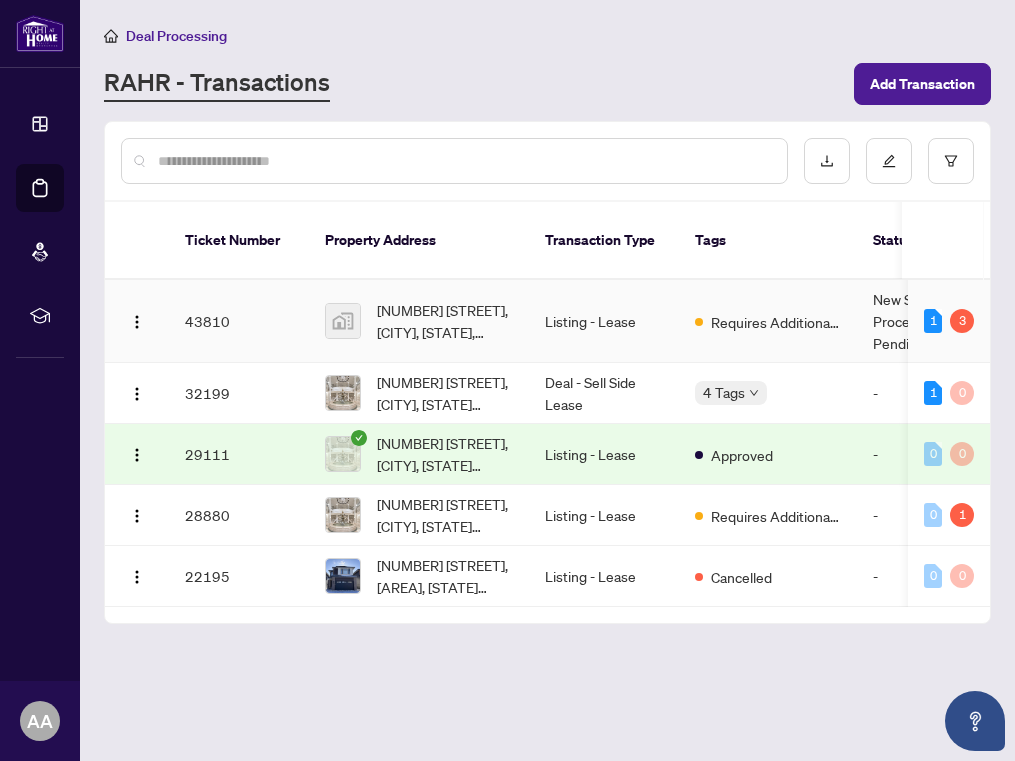 click on "Listing - Lease" at bounding box center (604, 321) 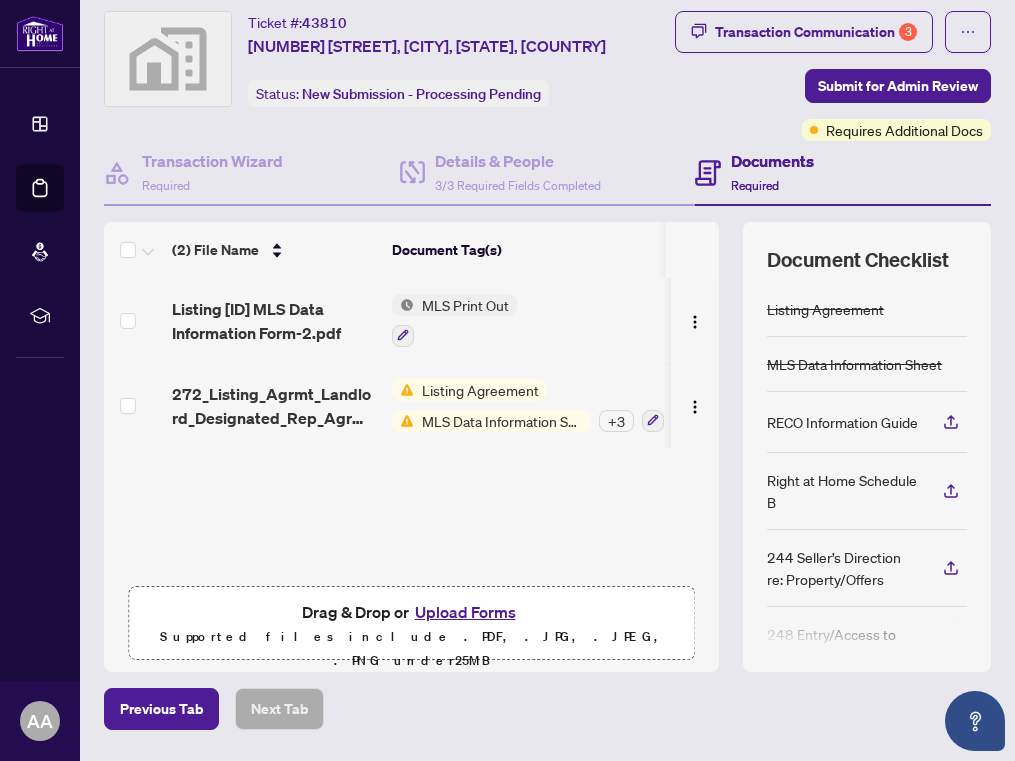 scroll, scrollTop: 54, scrollLeft: 0, axis: vertical 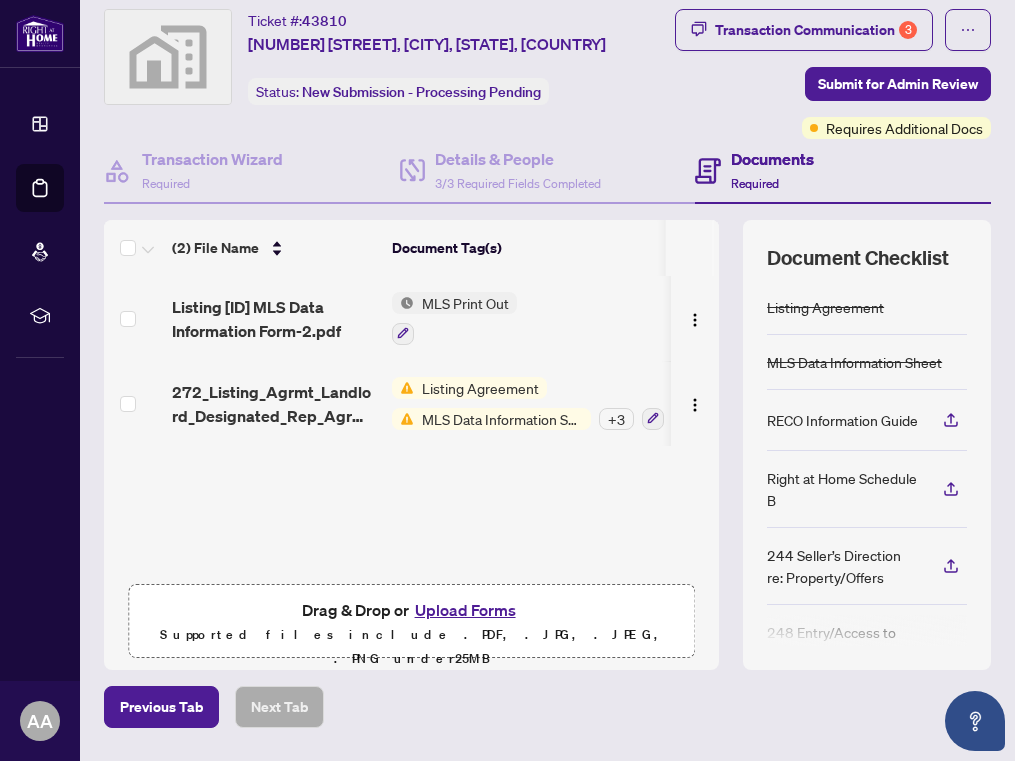 click on "Upload Forms" at bounding box center [465, 610] 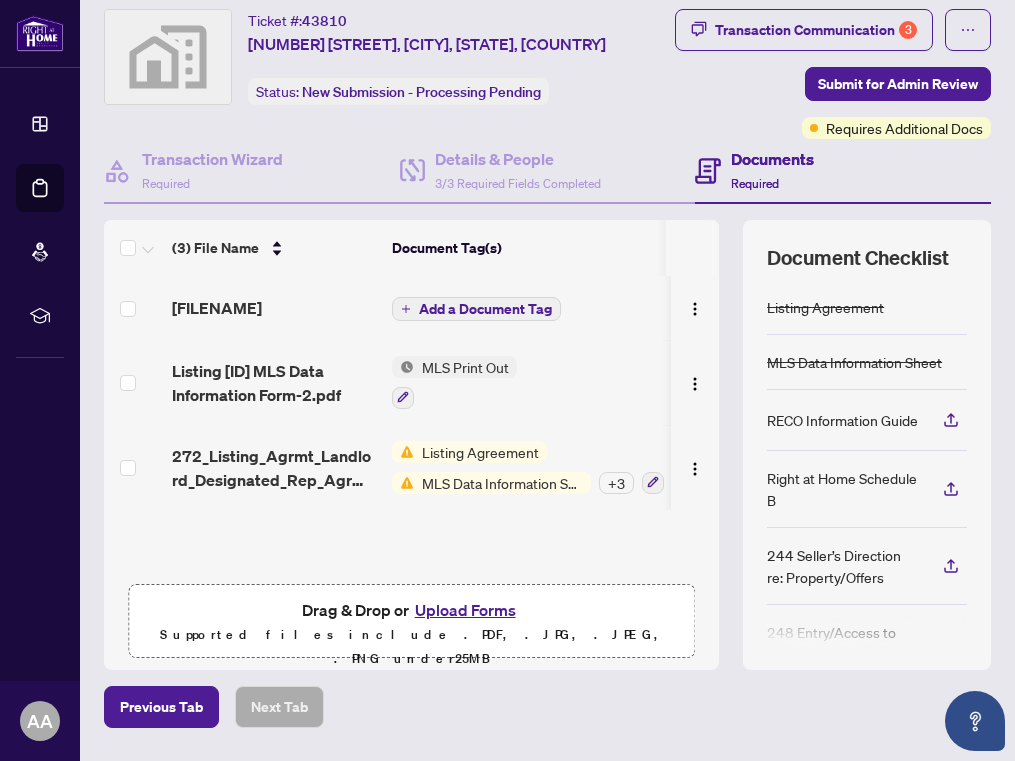 click on "Add a Document Tag" at bounding box center (485, 309) 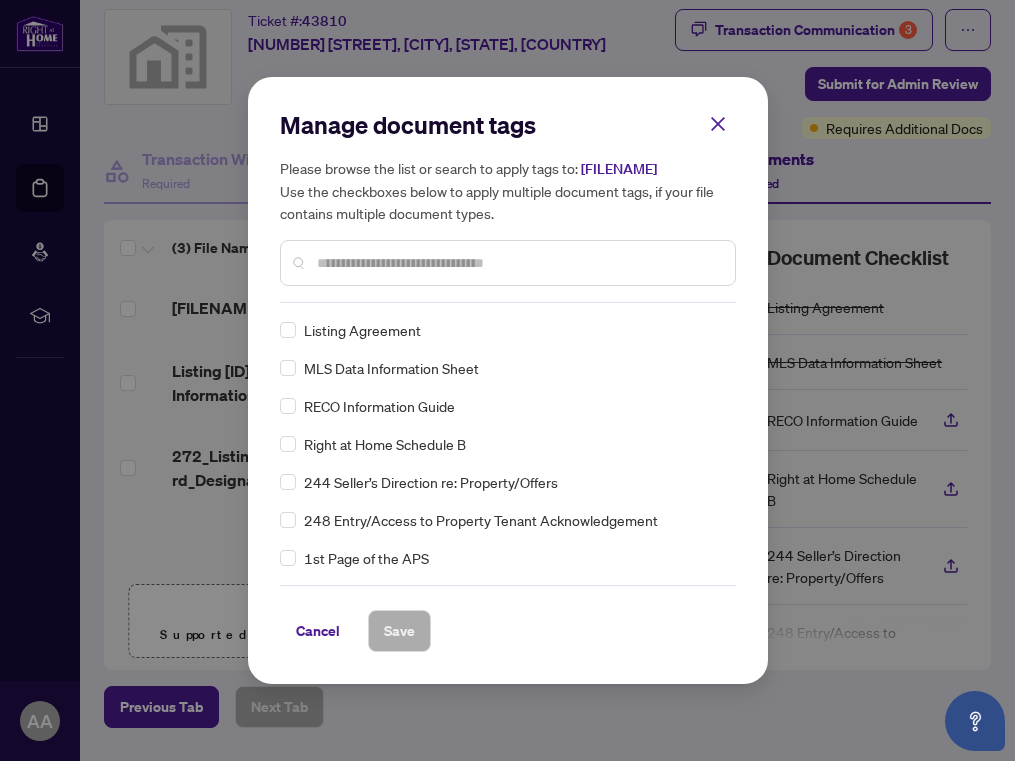 click at bounding box center (518, 263) 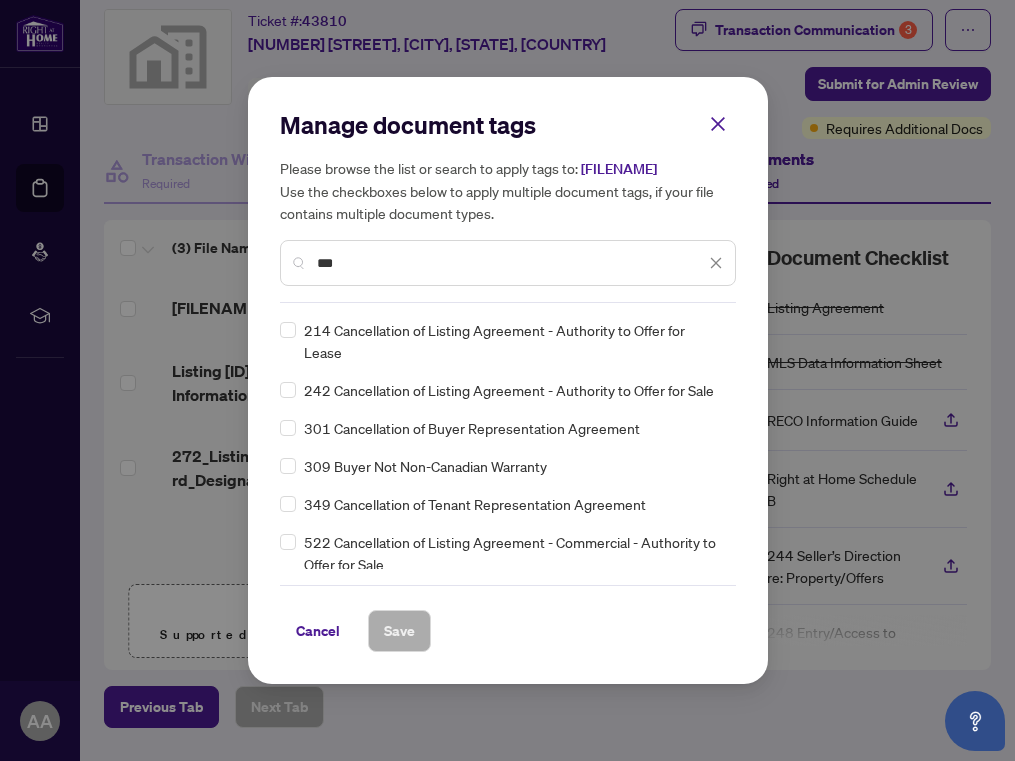 type on "***" 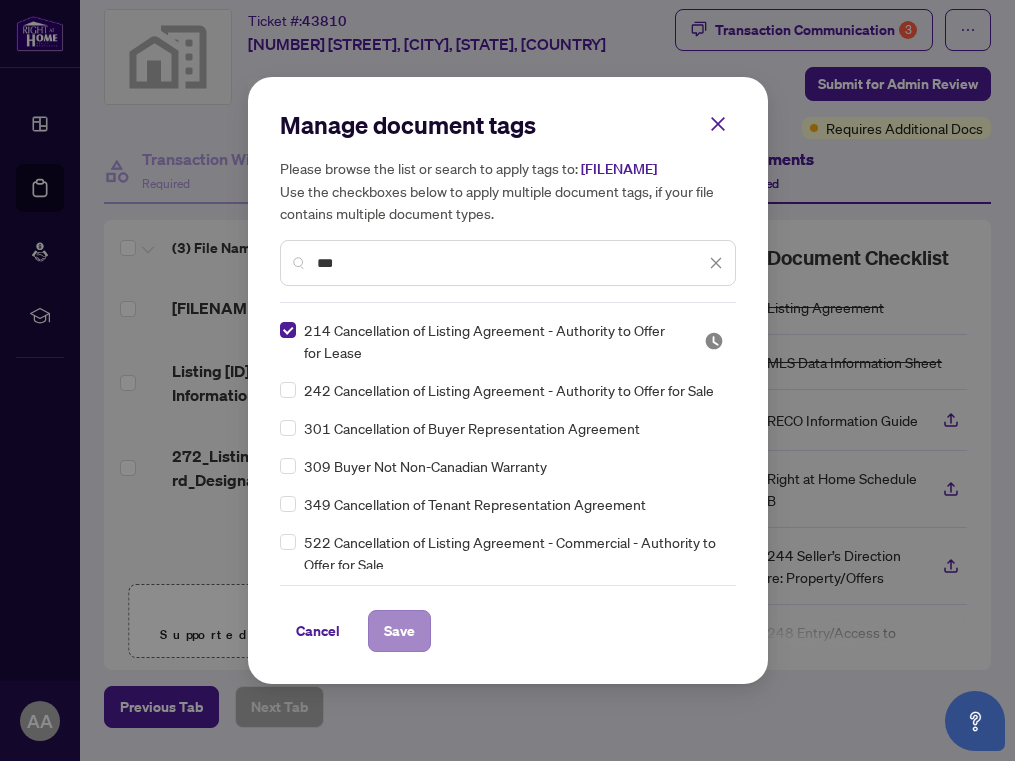 click on "Save" at bounding box center [399, 631] 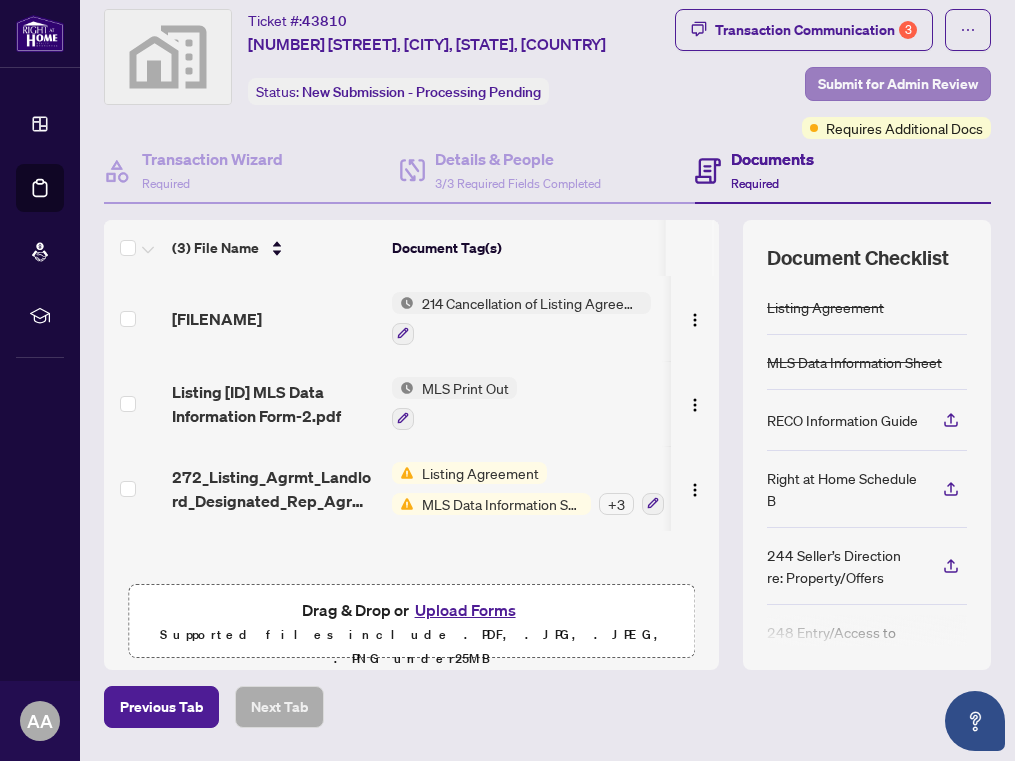 click on "Submit for Admin Review" at bounding box center [898, 84] 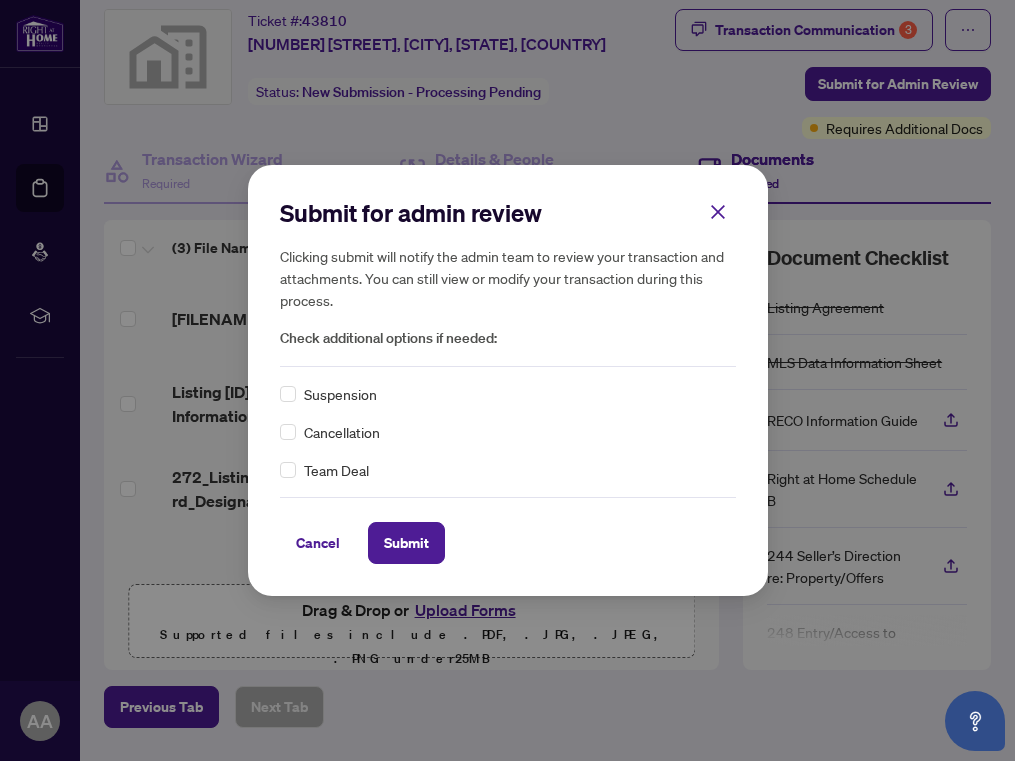 scroll, scrollTop: 0, scrollLeft: 0, axis: both 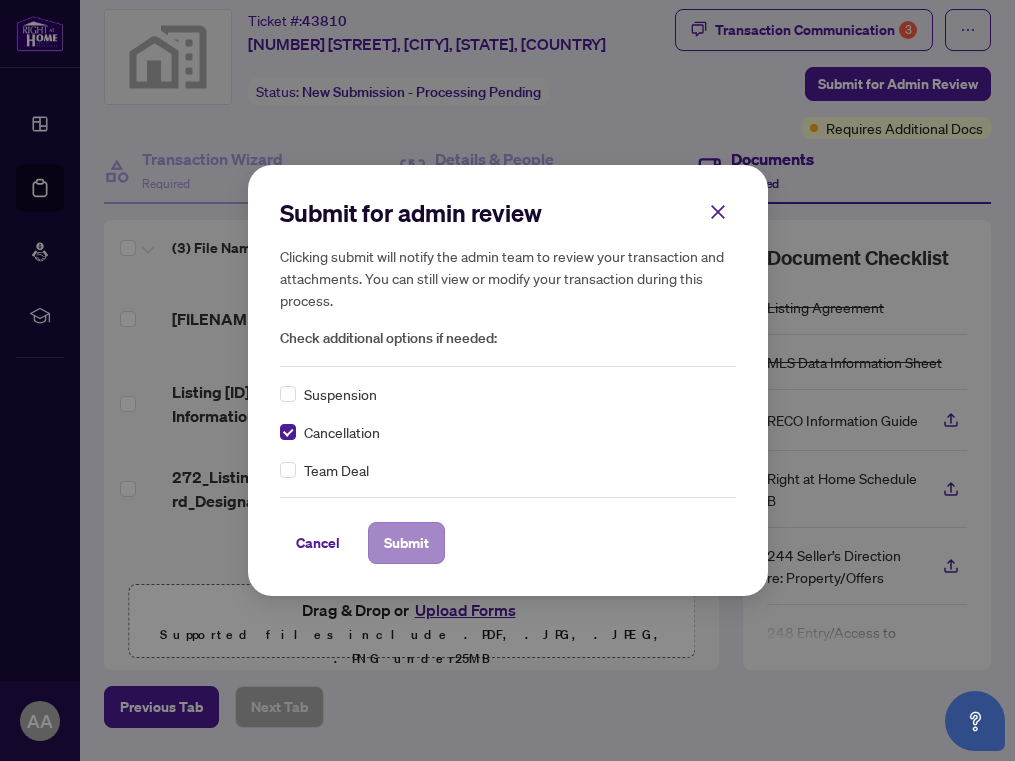 click on "Submit" at bounding box center [406, 543] 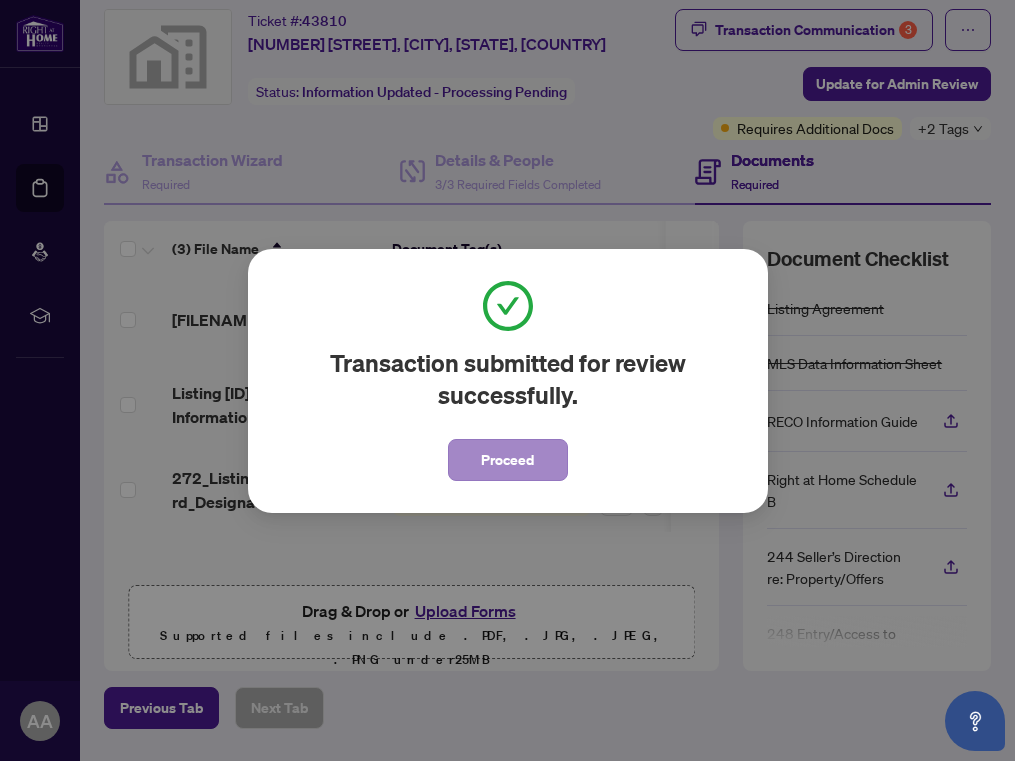 click on "Proceed" at bounding box center (507, 460) 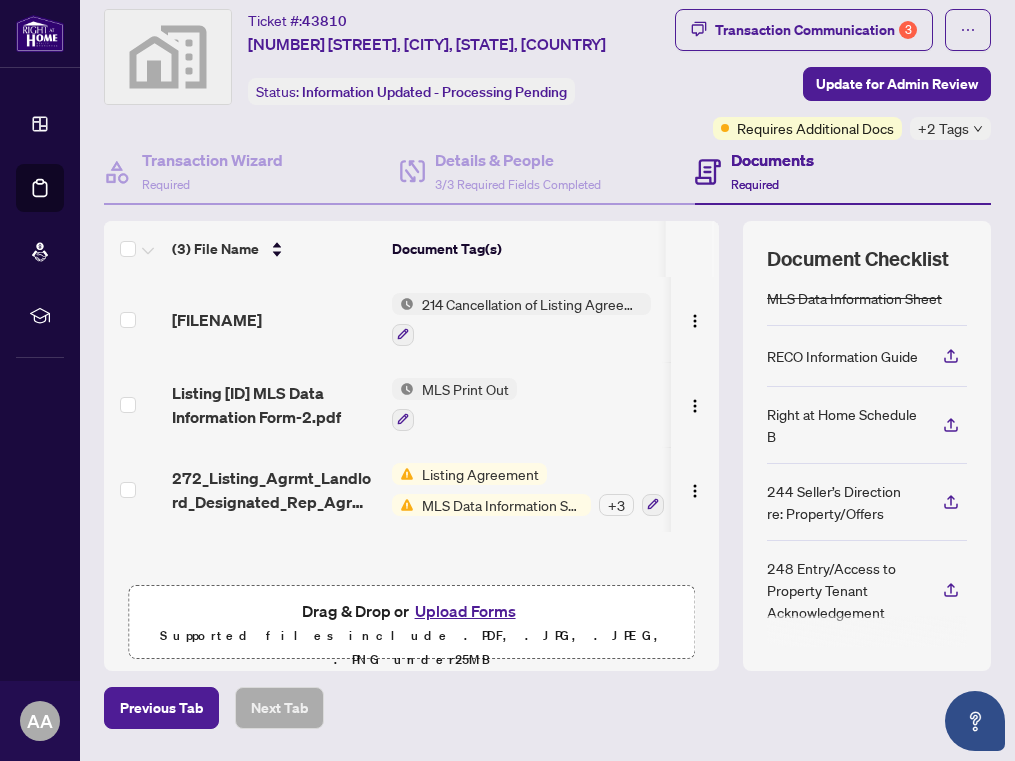 scroll, scrollTop: 78, scrollLeft: 0, axis: vertical 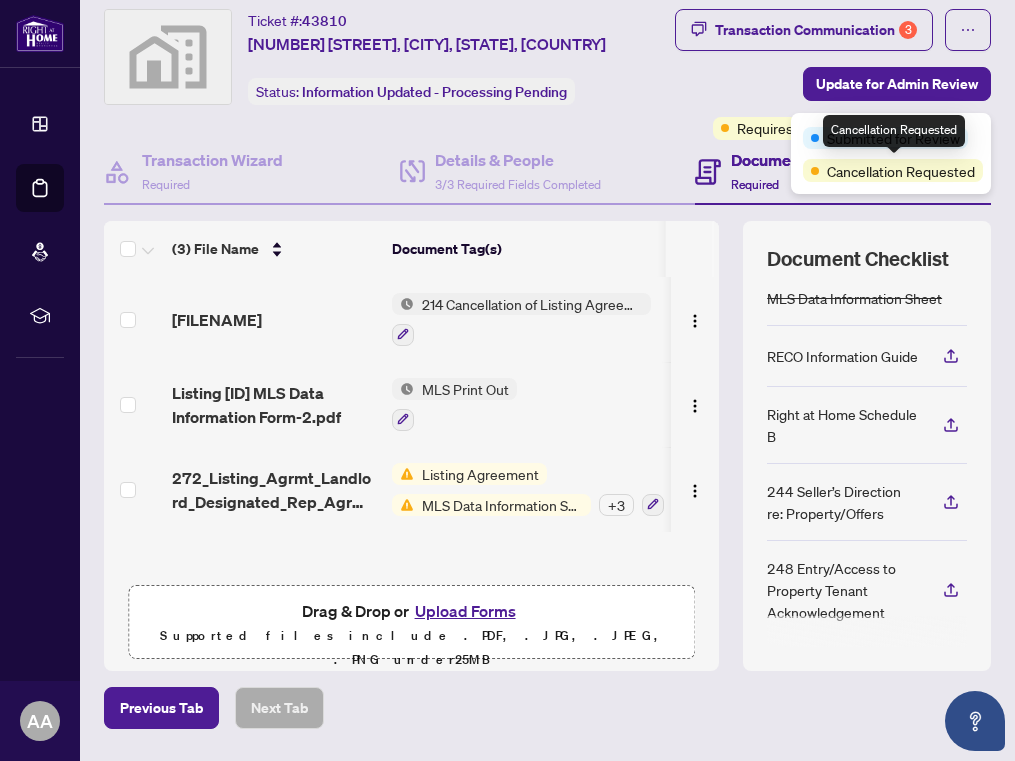 click on "Cancellation Requested" at bounding box center [901, 171] 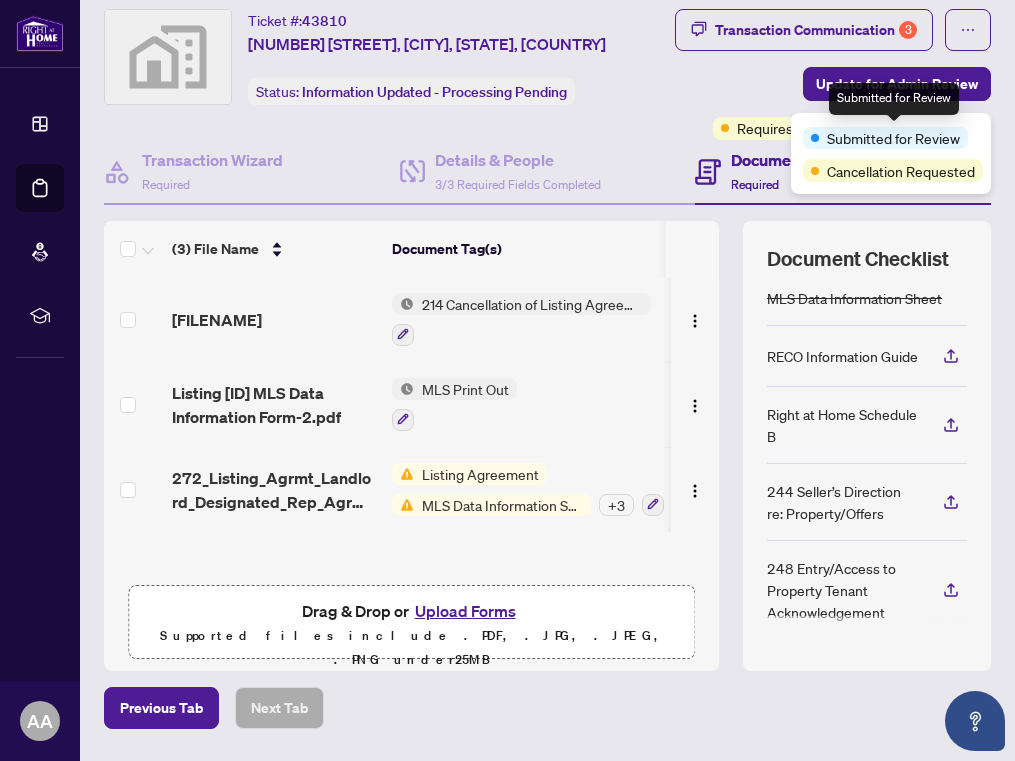 click on "Submitted for Review" at bounding box center [893, 138] 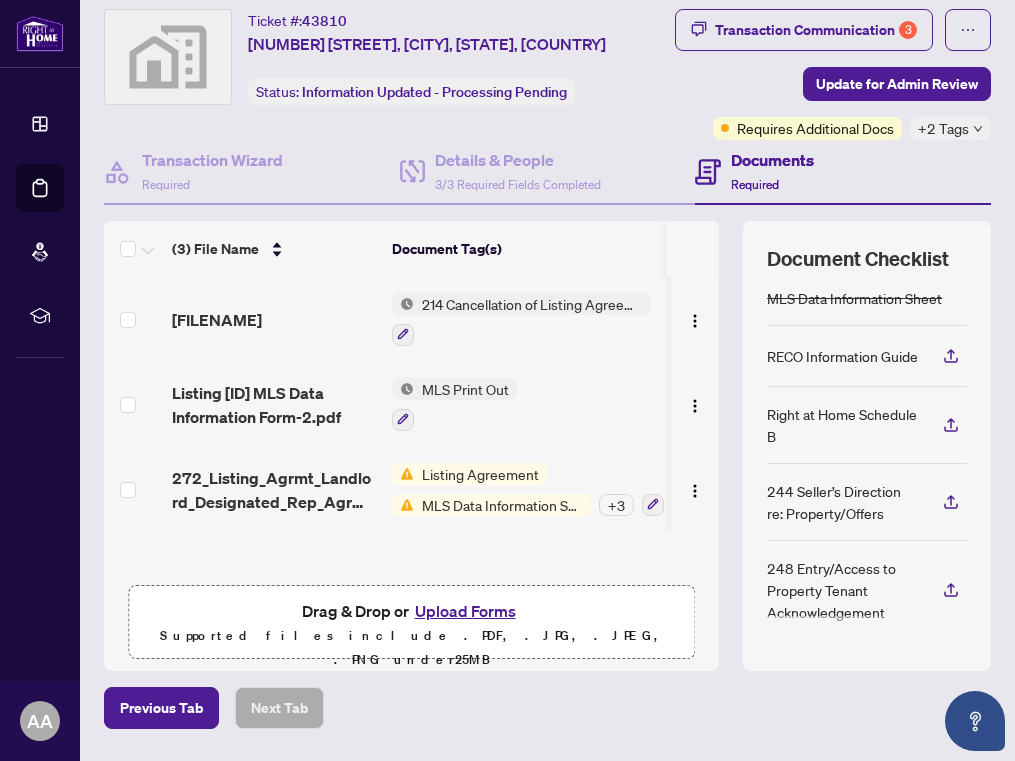 click on "Transaction Communication 3 Update for Admin Review Requires Additional Docs +2 Tags" at bounding box center [818, 74] 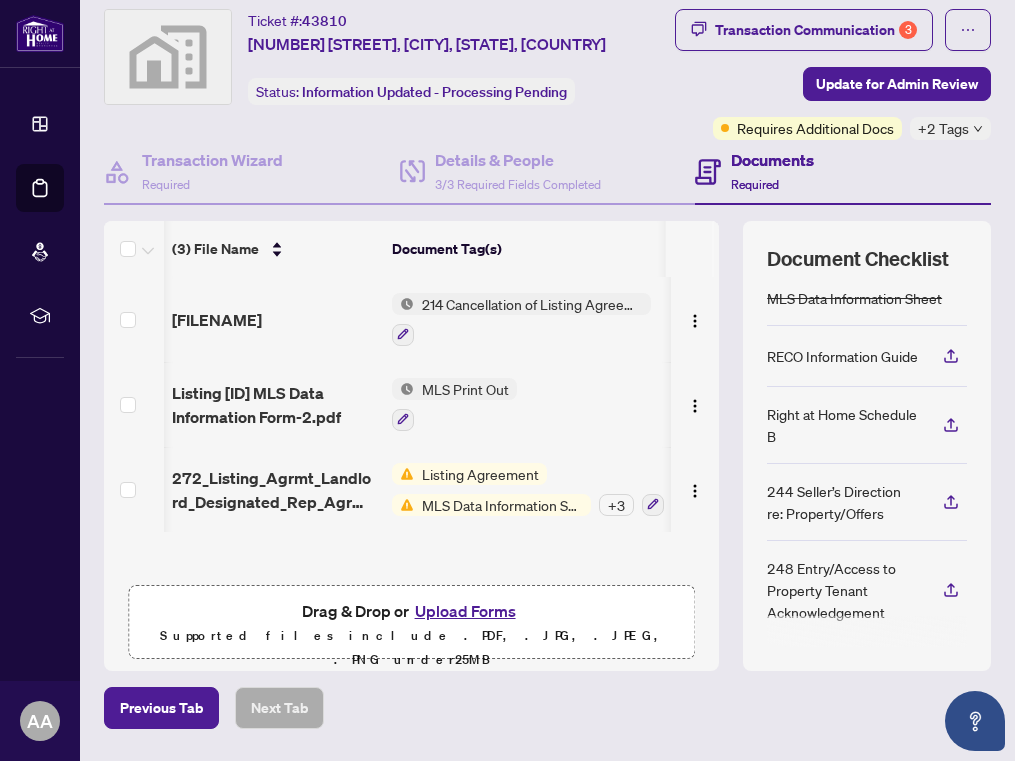 scroll, scrollTop: 59, scrollLeft: 0, axis: vertical 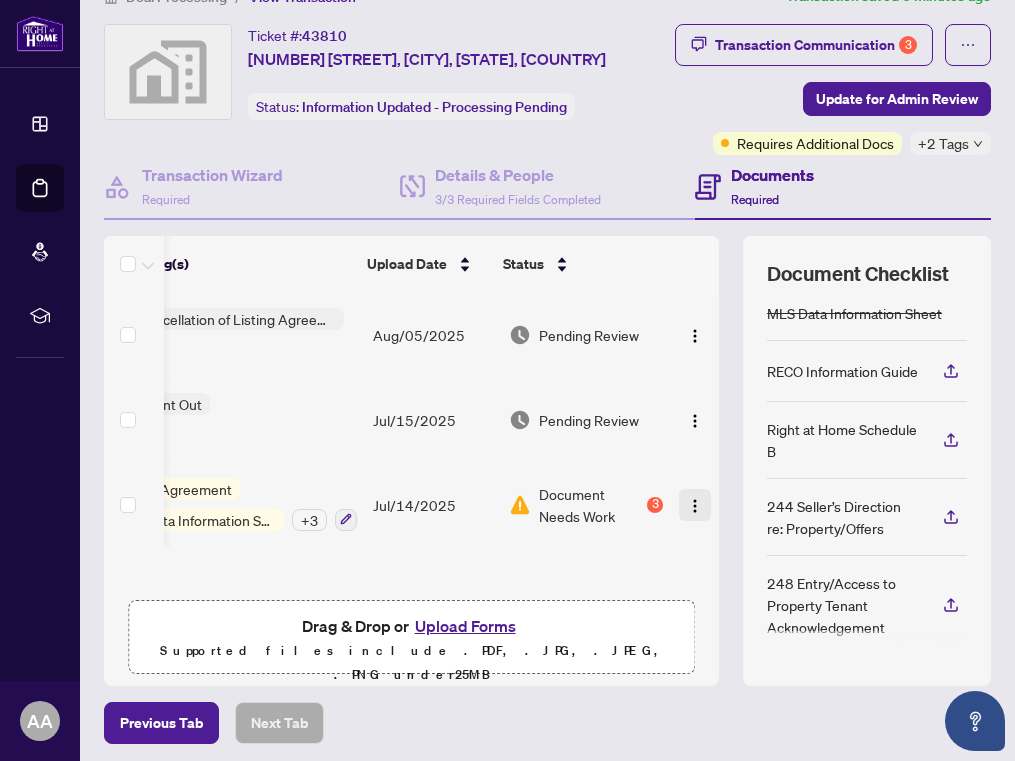 click at bounding box center [695, 506] 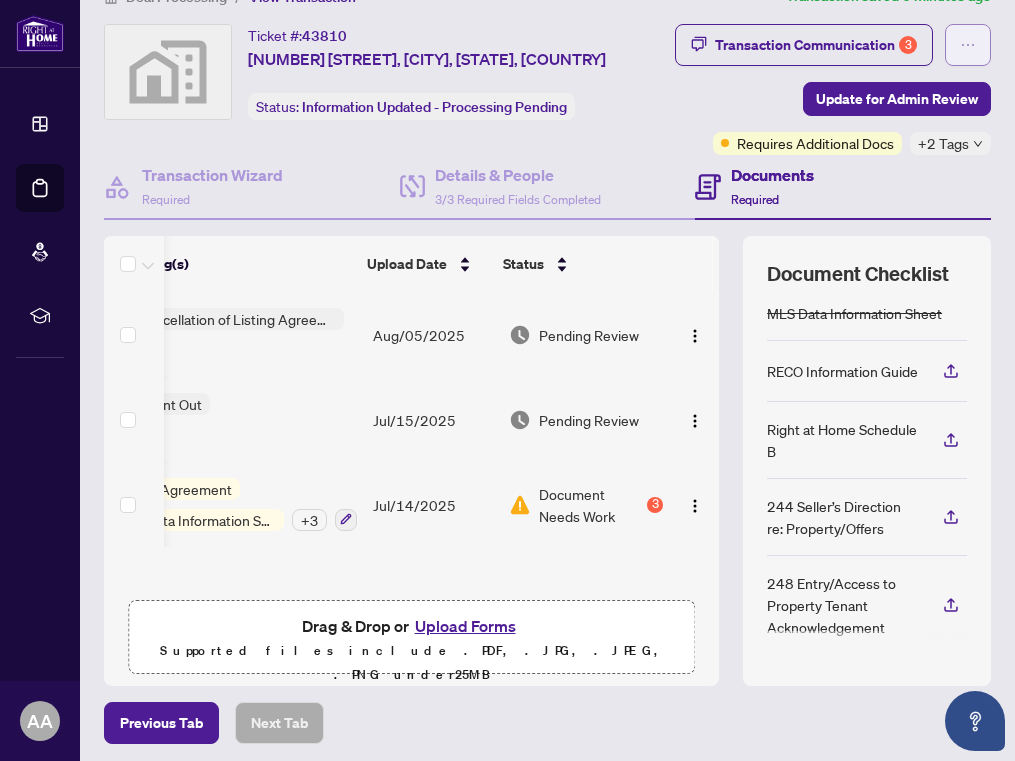 click 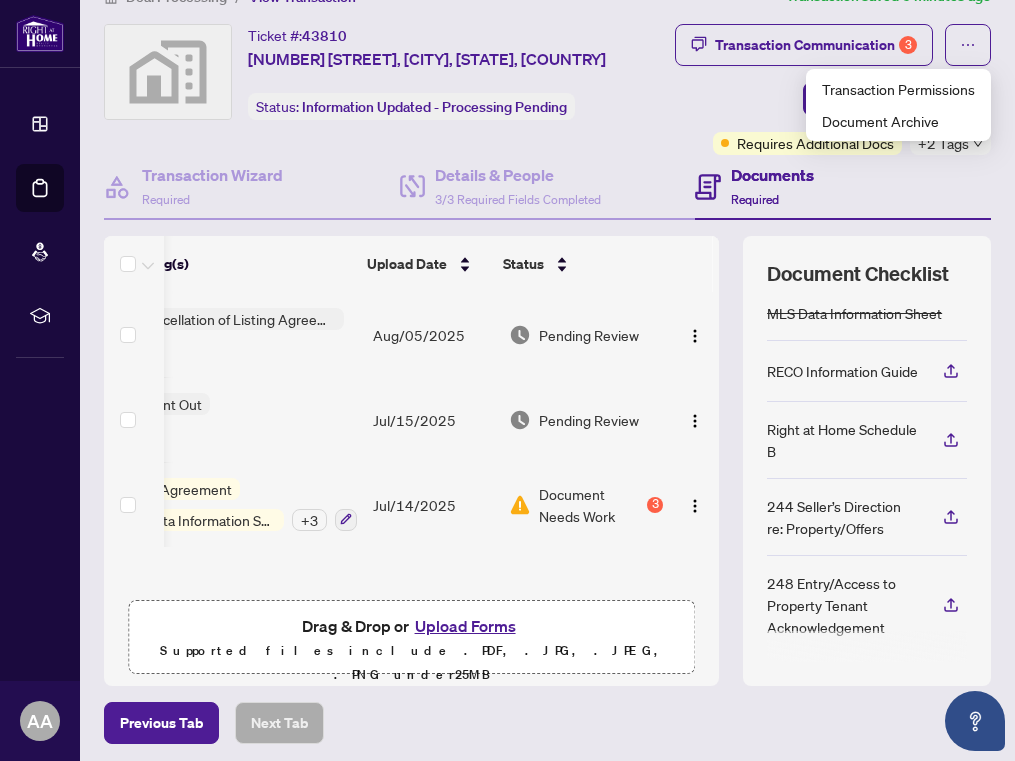 click on "Transaction Communication 3 Update for Admin Review Requires Additional Docs +2 Tags" at bounding box center [818, 89] 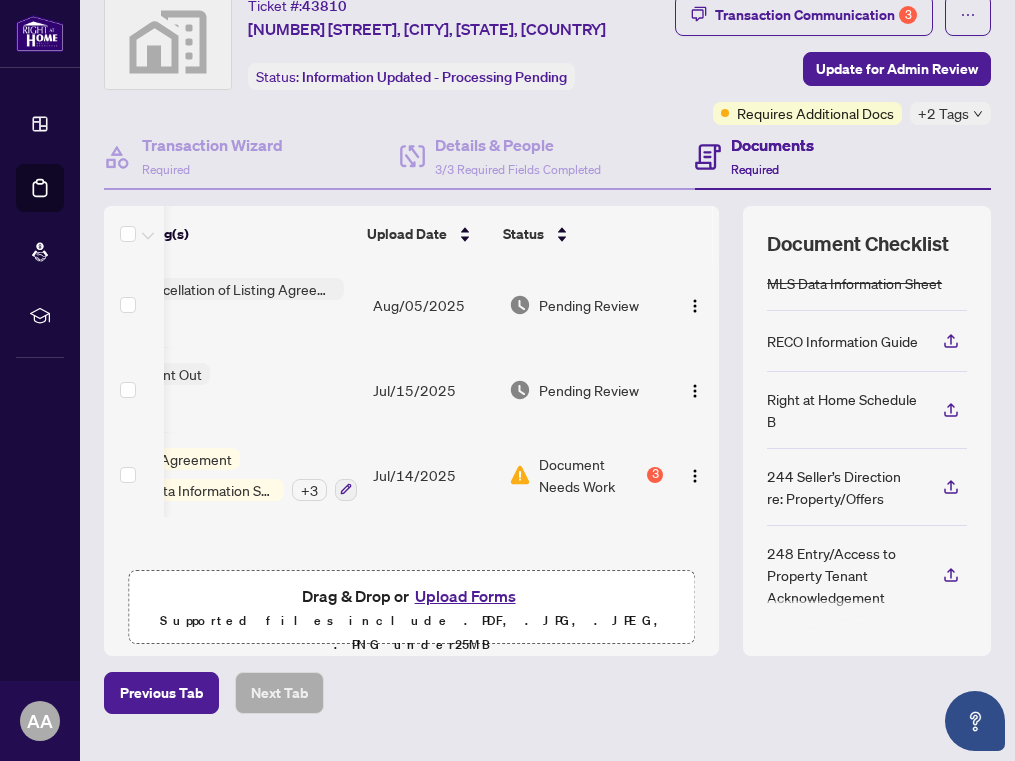 click 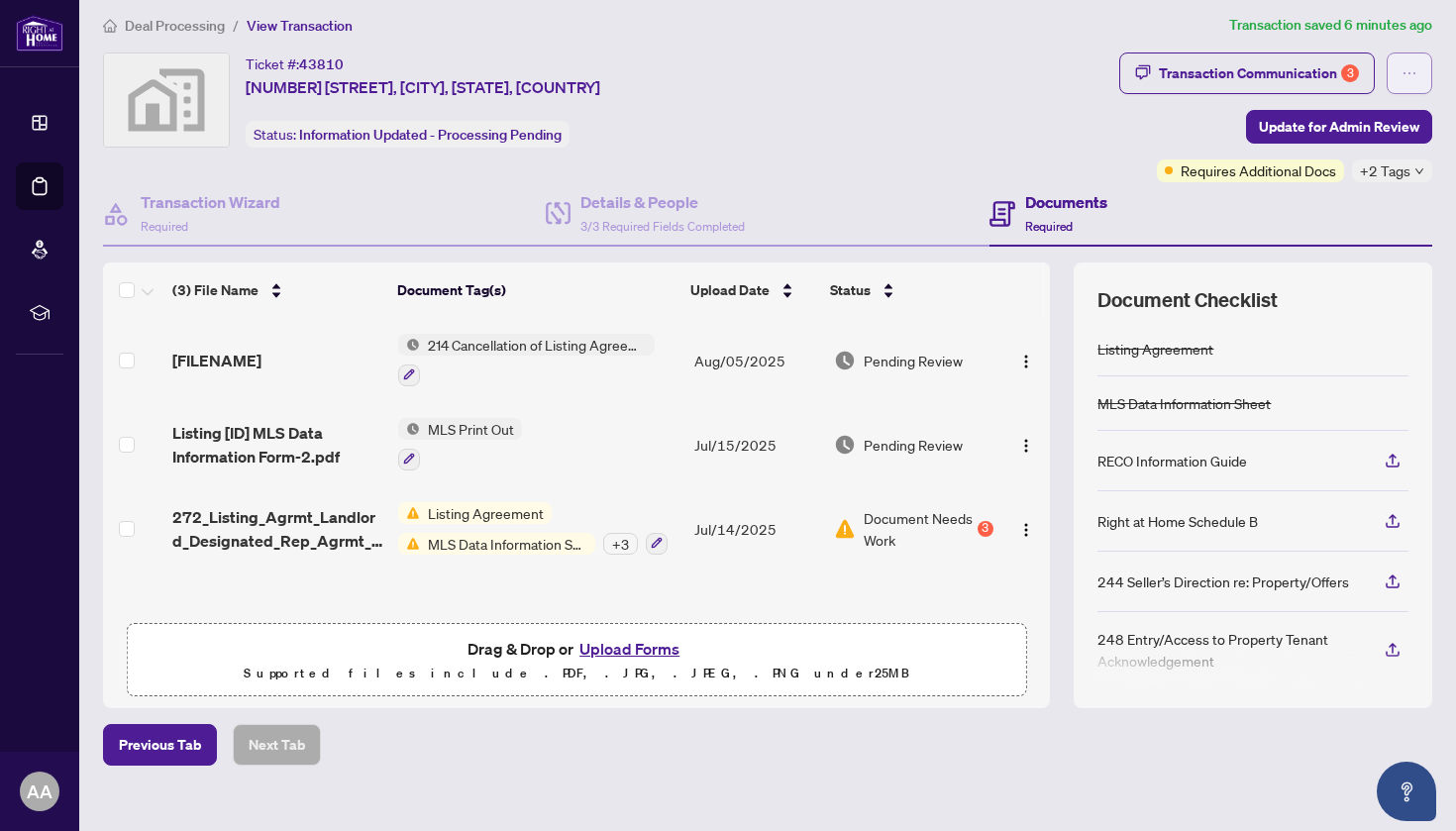 click 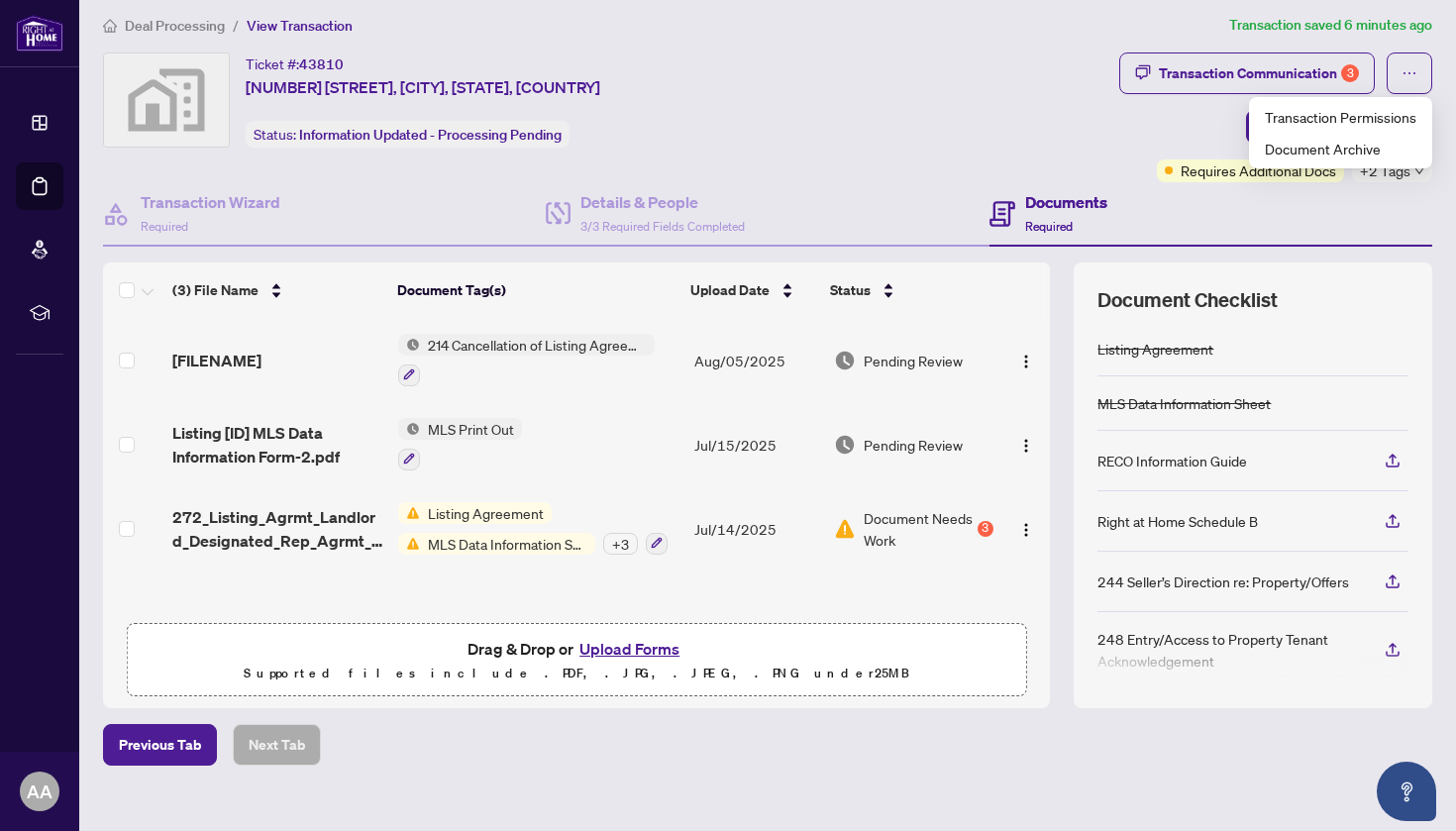 click on "Transaction Communication 3 Update for Admin Review Requires Additional Docs +2 Tags" at bounding box center (1276, 117) 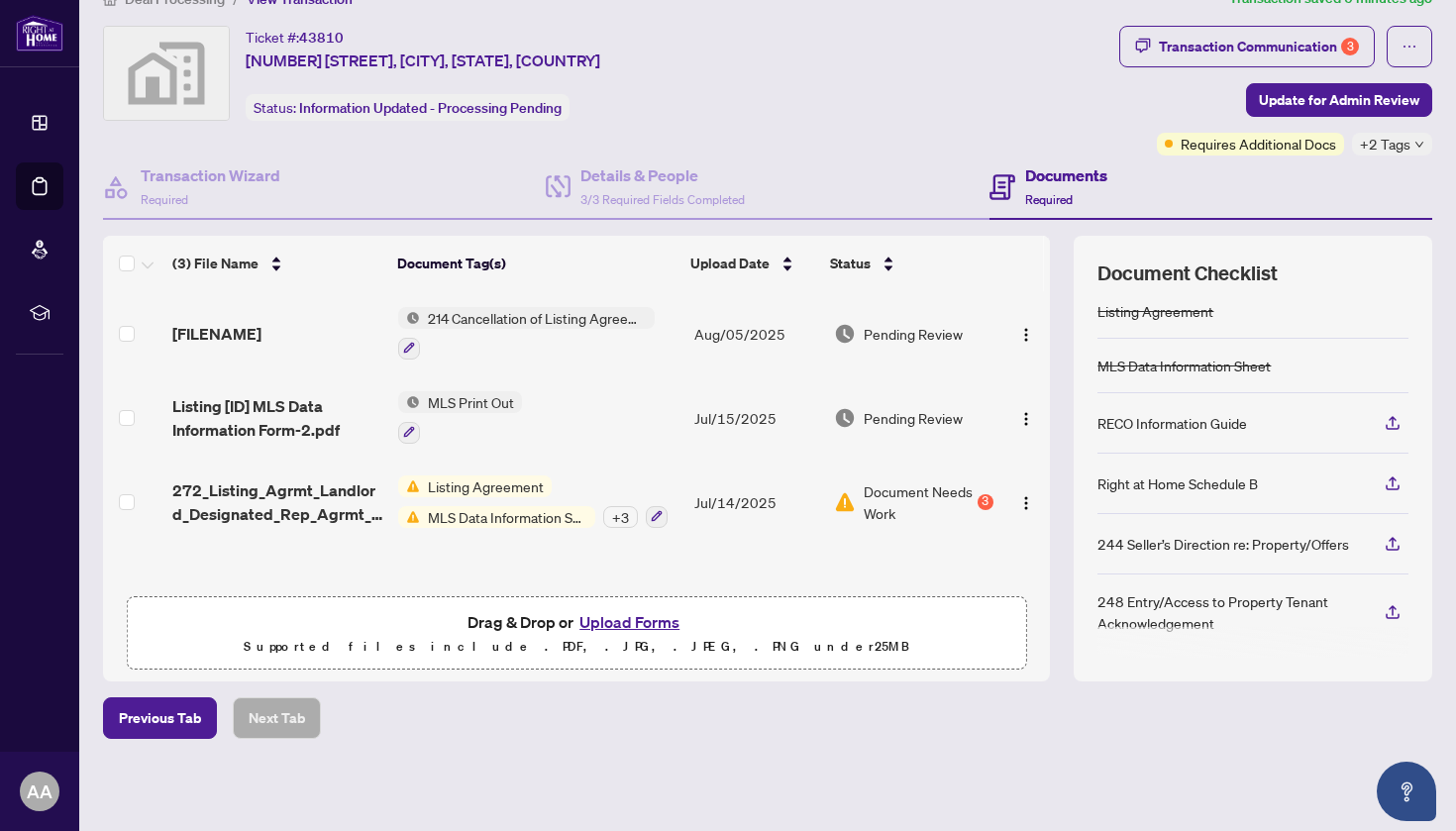 scroll, scrollTop: 11, scrollLeft: 0, axis: vertical 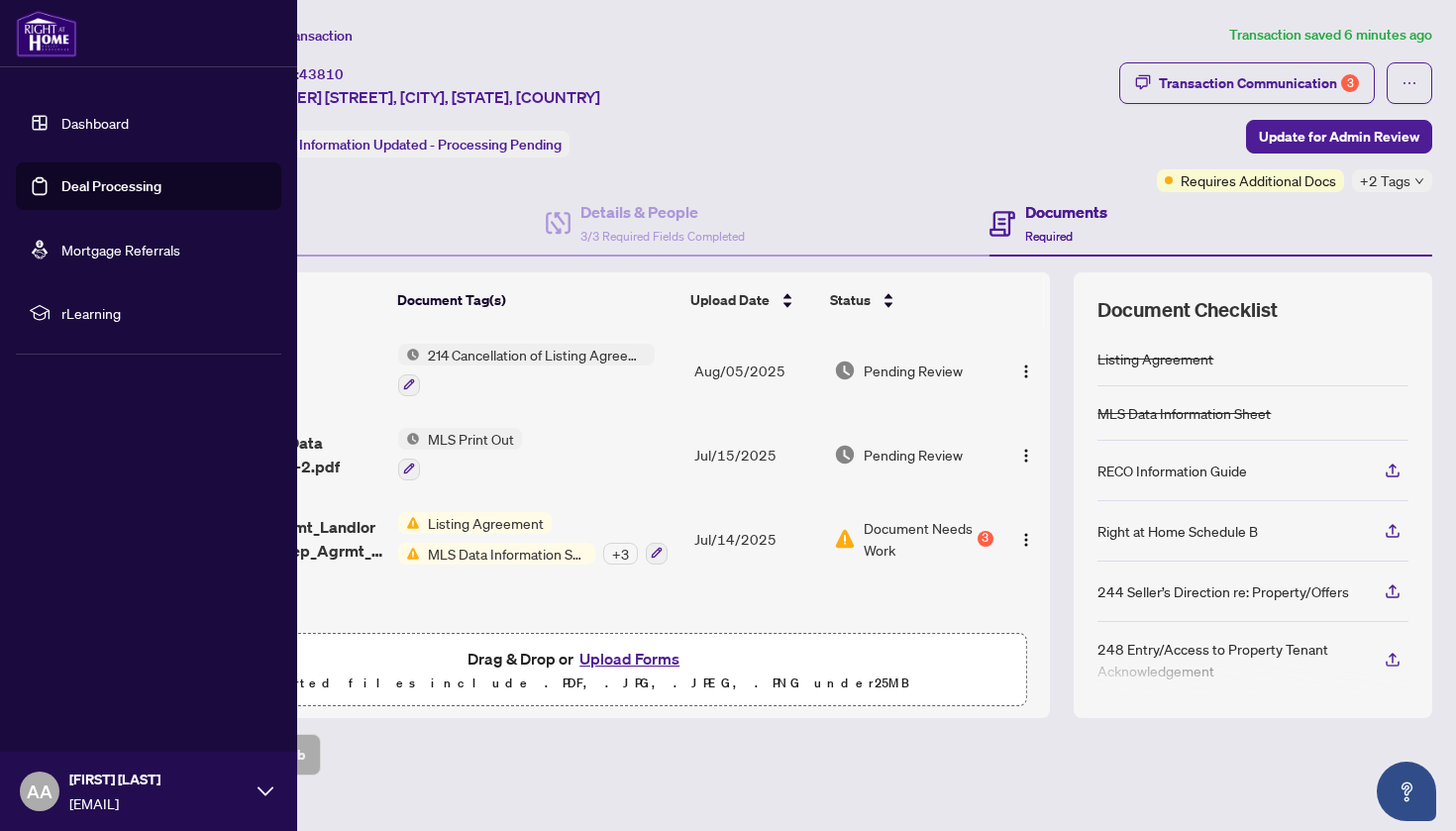 click on "Dashboard" at bounding box center (95, 123) 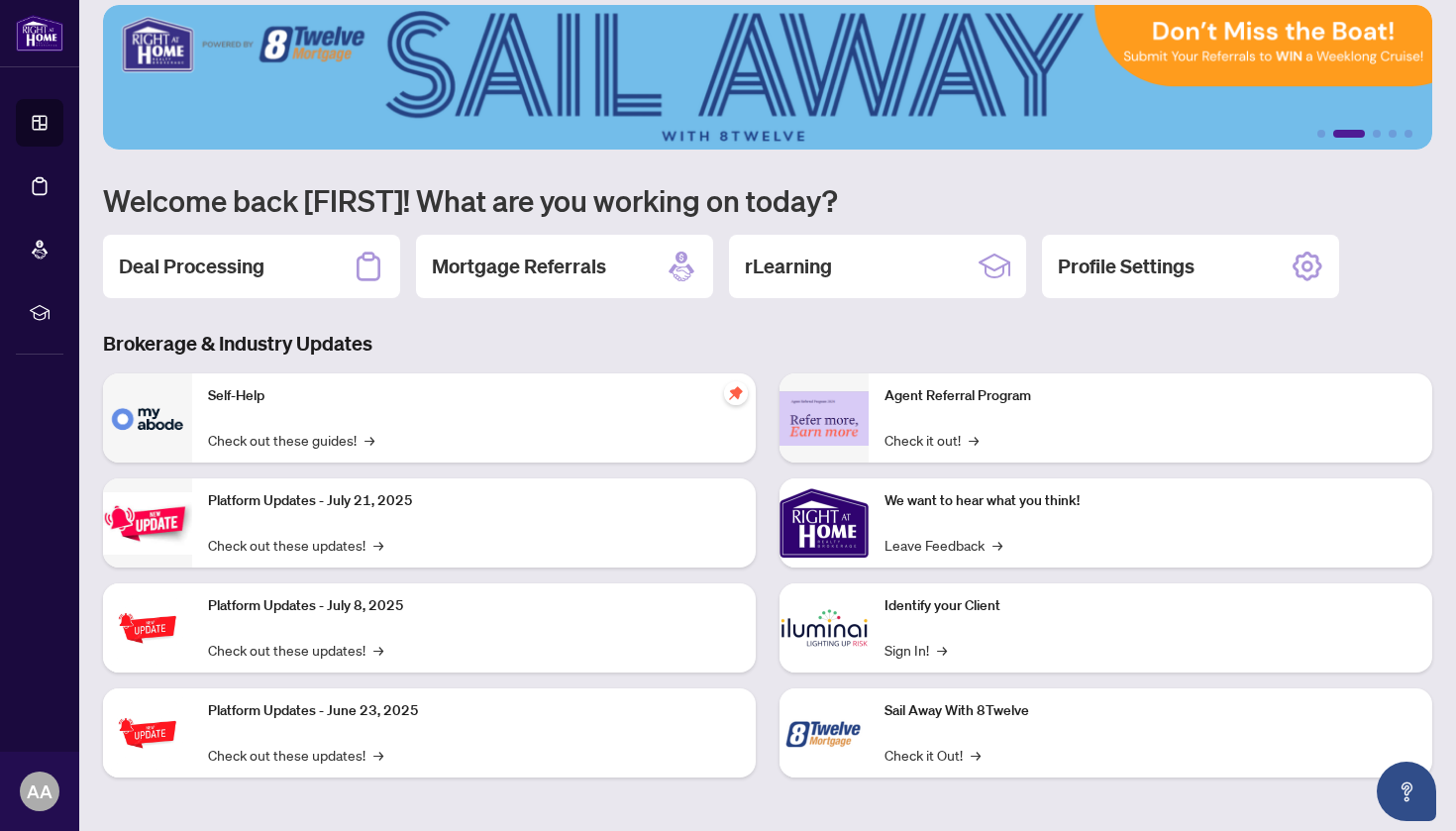 scroll, scrollTop: 19, scrollLeft: 0, axis: vertical 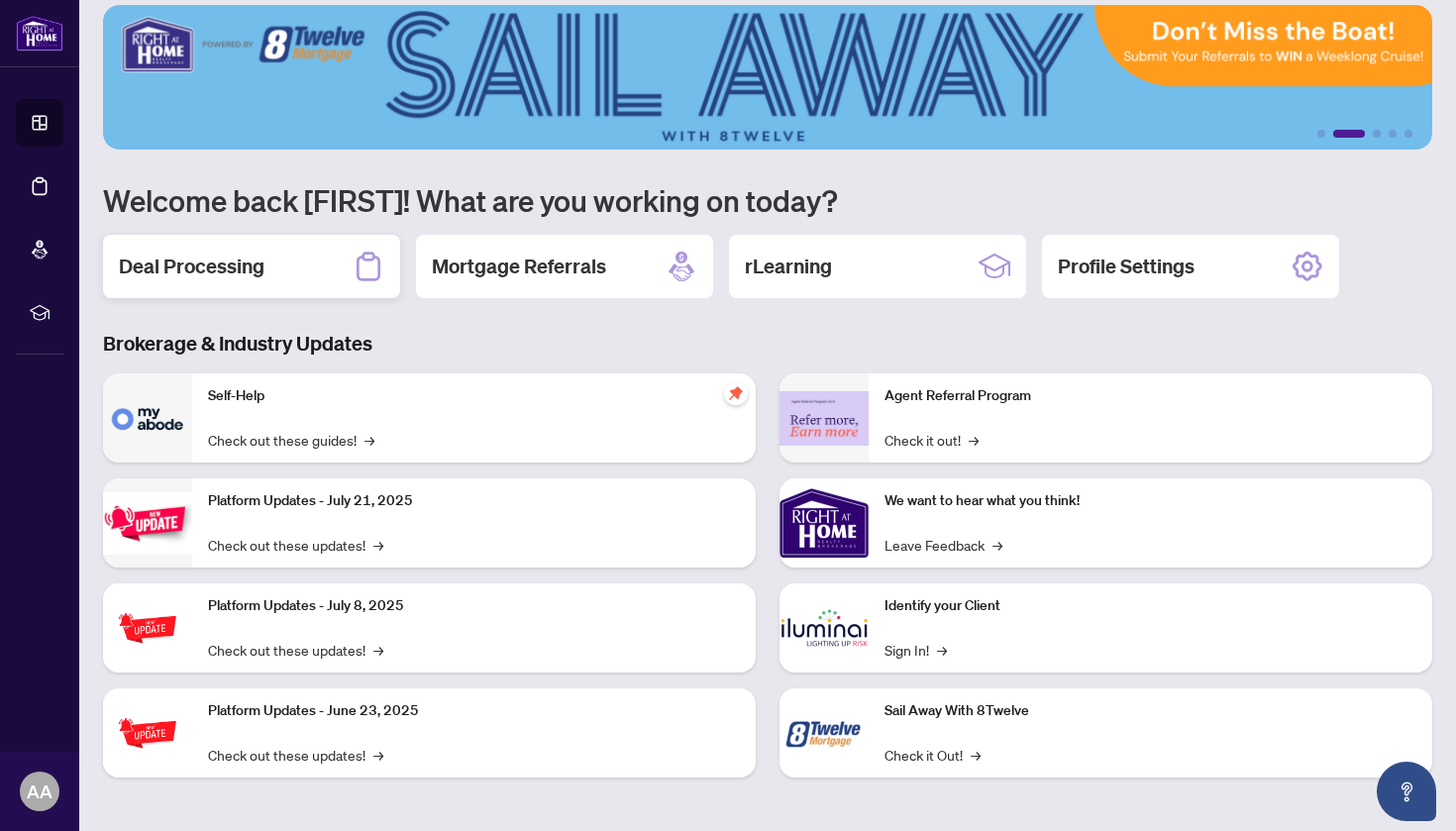 click on "Deal Processing" at bounding box center (252, 266) 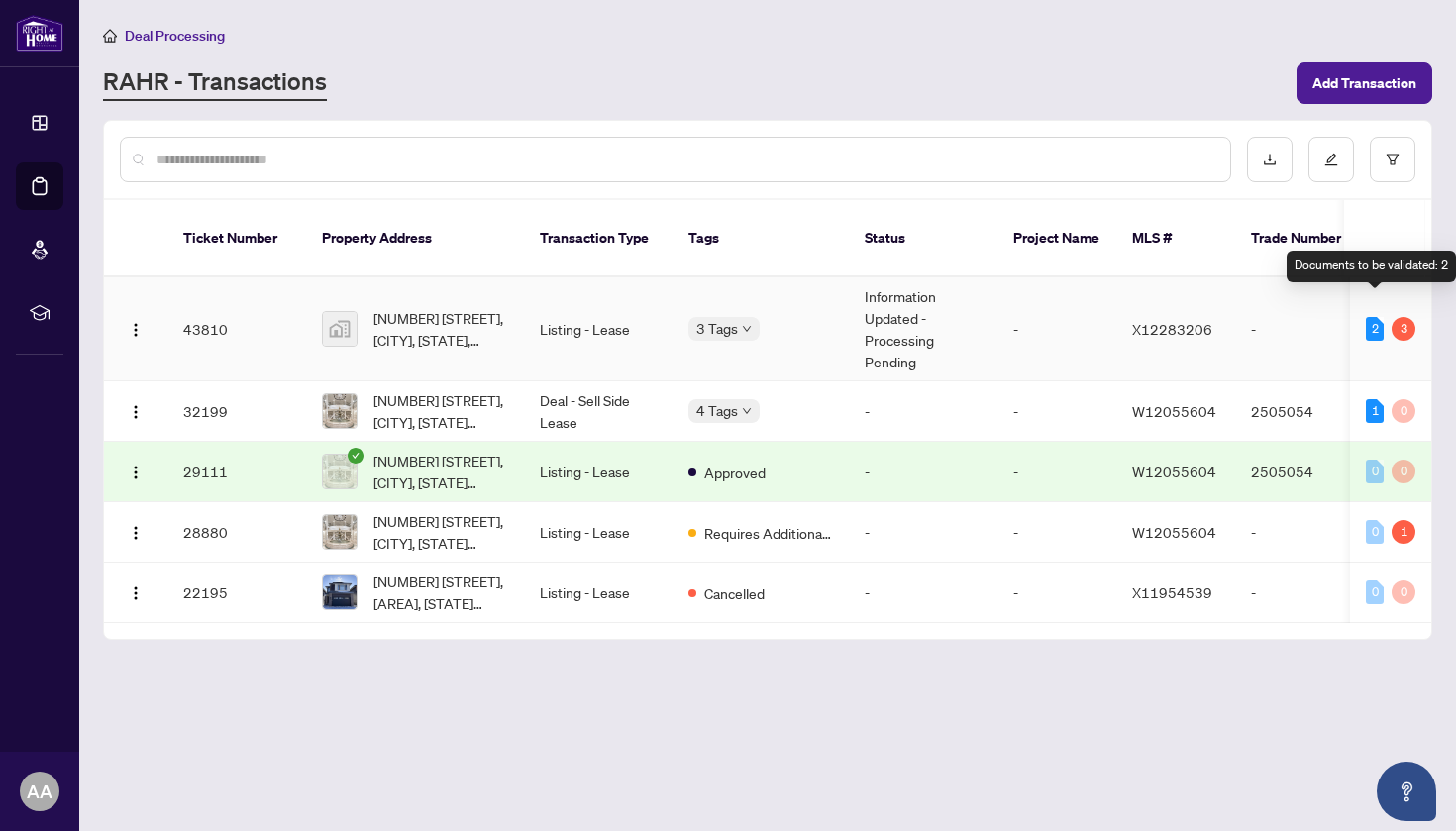 click on "2" at bounding box center [1375, 329] 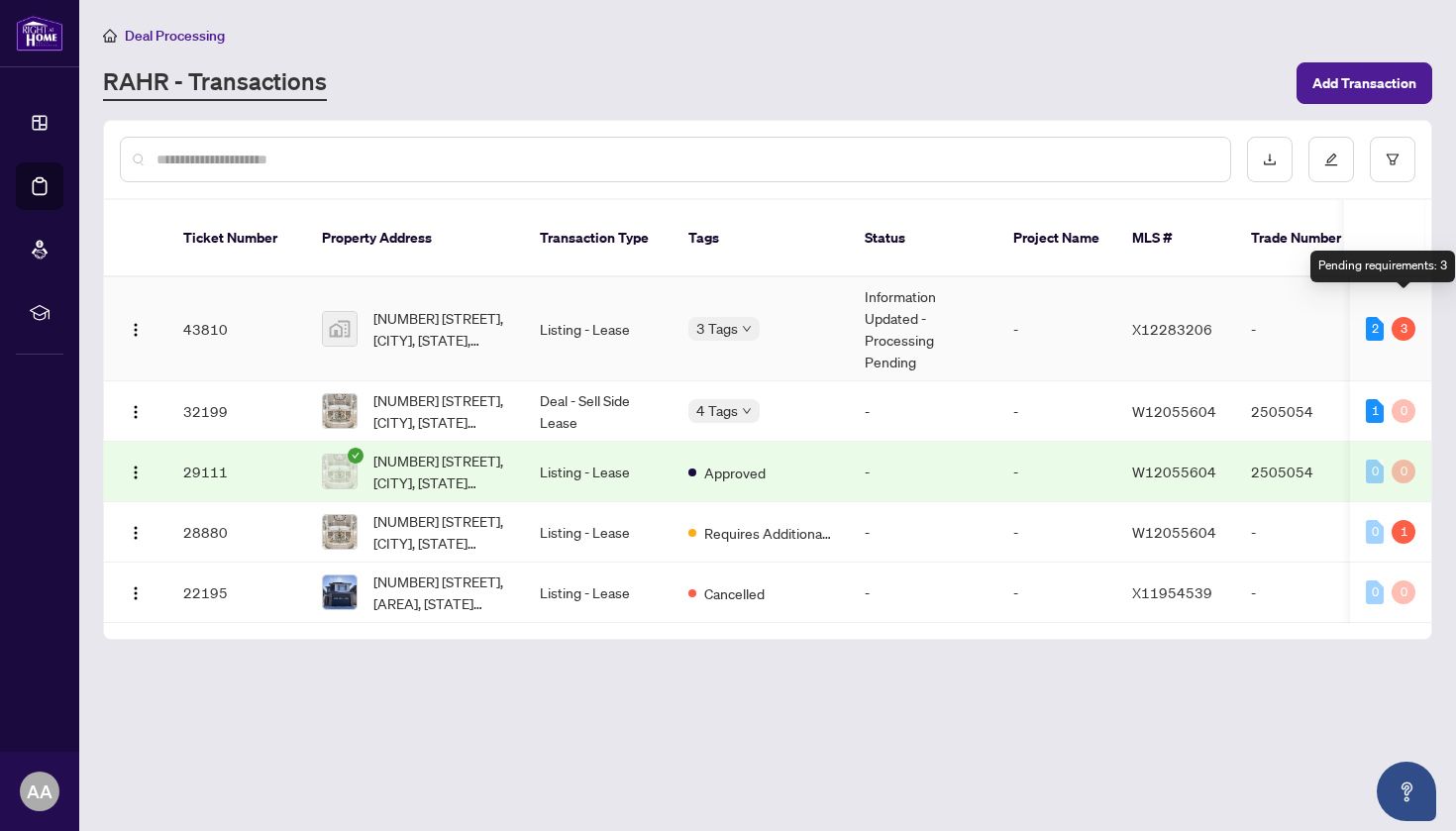 click on "3" at bounding box center (1404, 329) 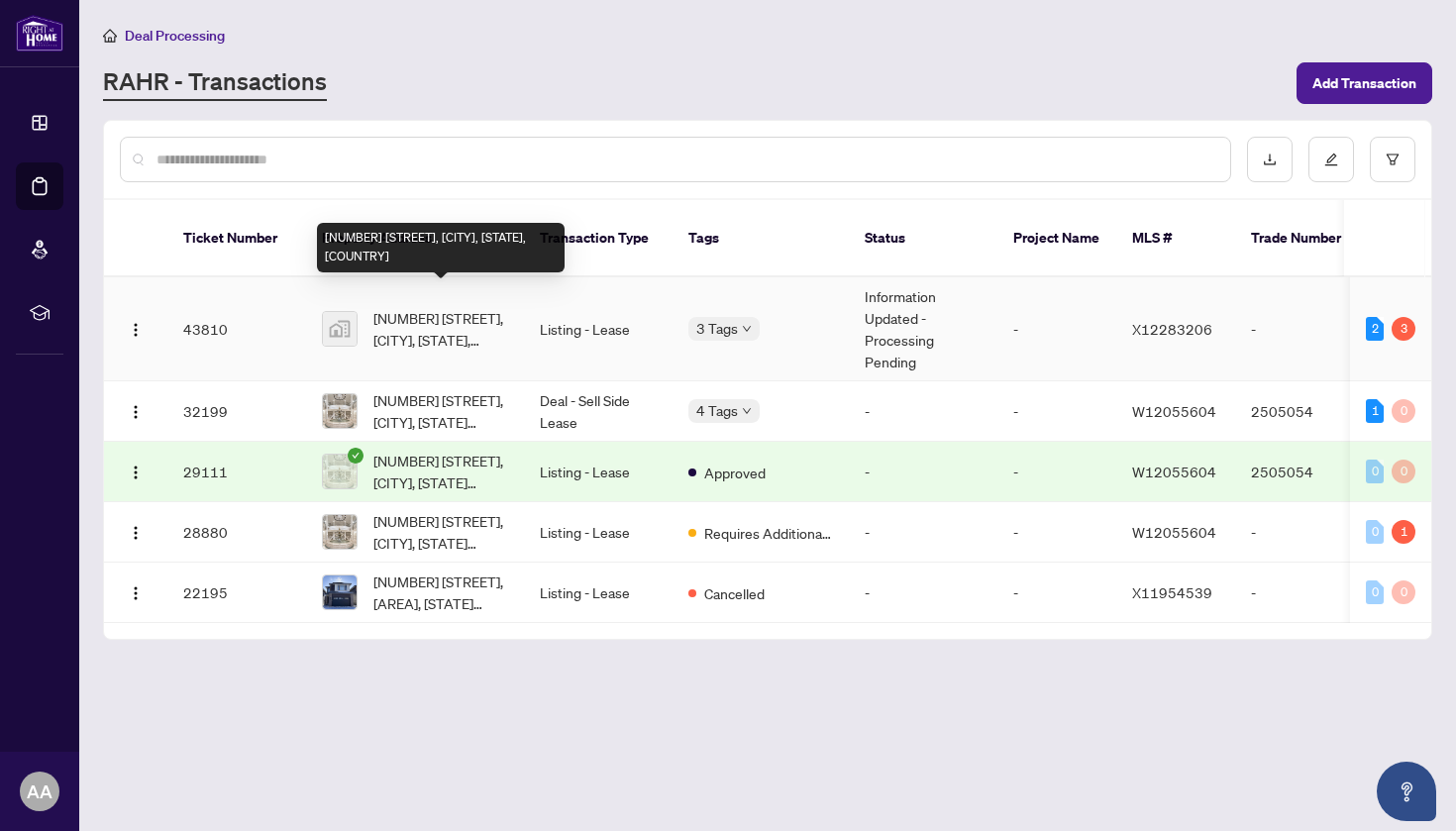 click on "[NUMBER] [STREET], [CITY], [STATE], [COUNTRY]" at bounding box center (441, 329) 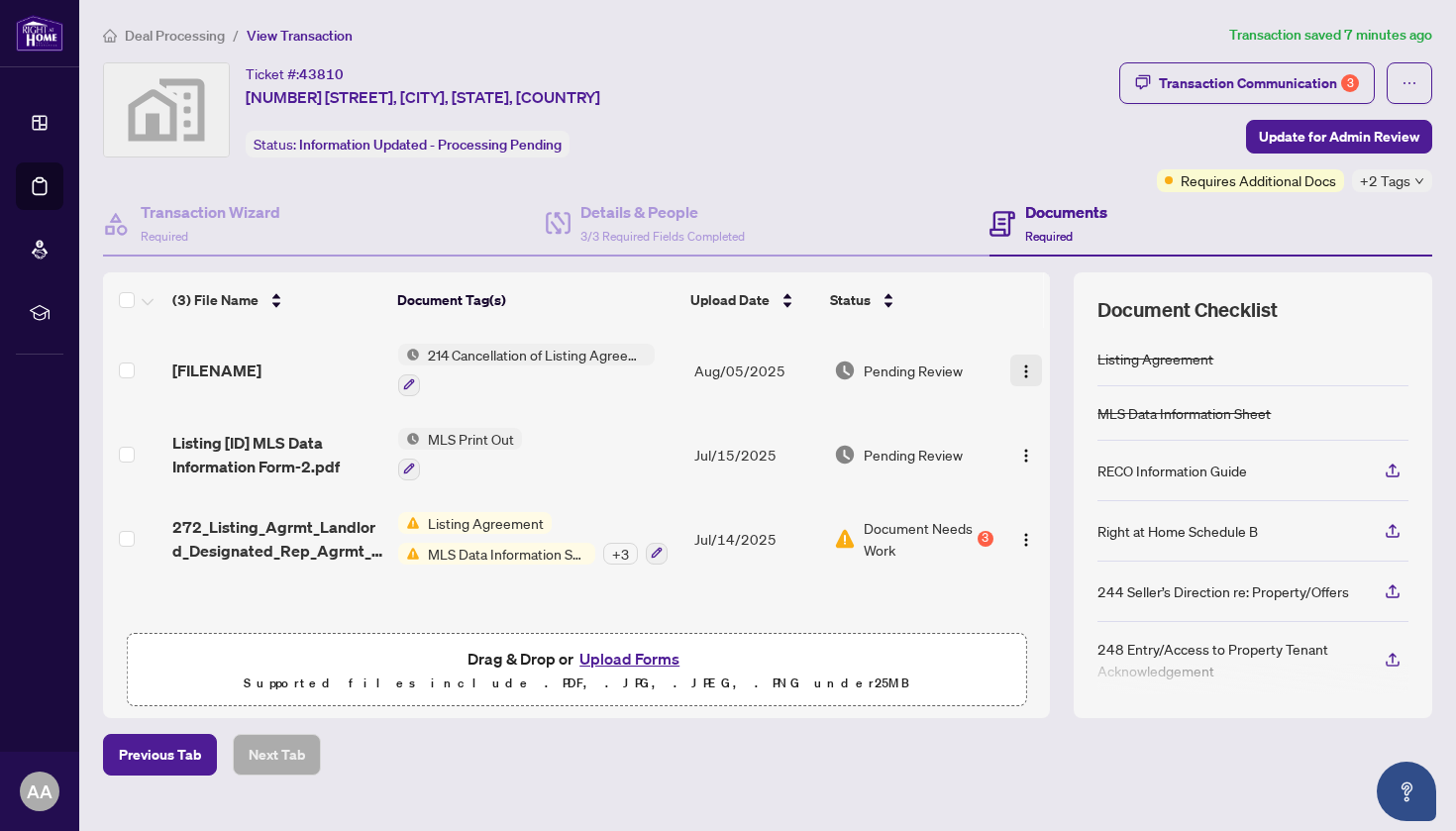 scroll, scrollTop: 0, scrollLeft: 0, axis: both 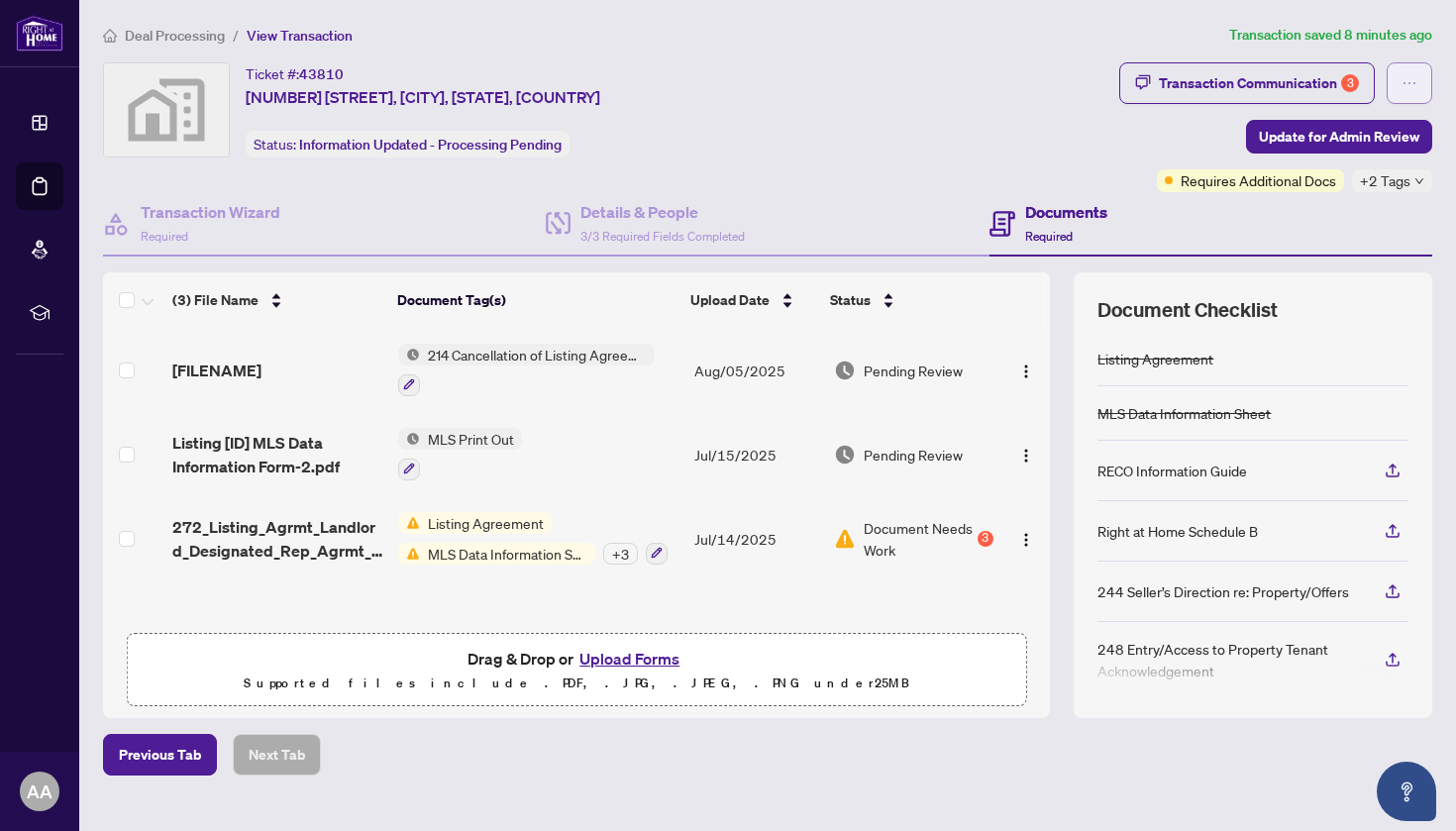 click at bounding box center (1409, 83) 